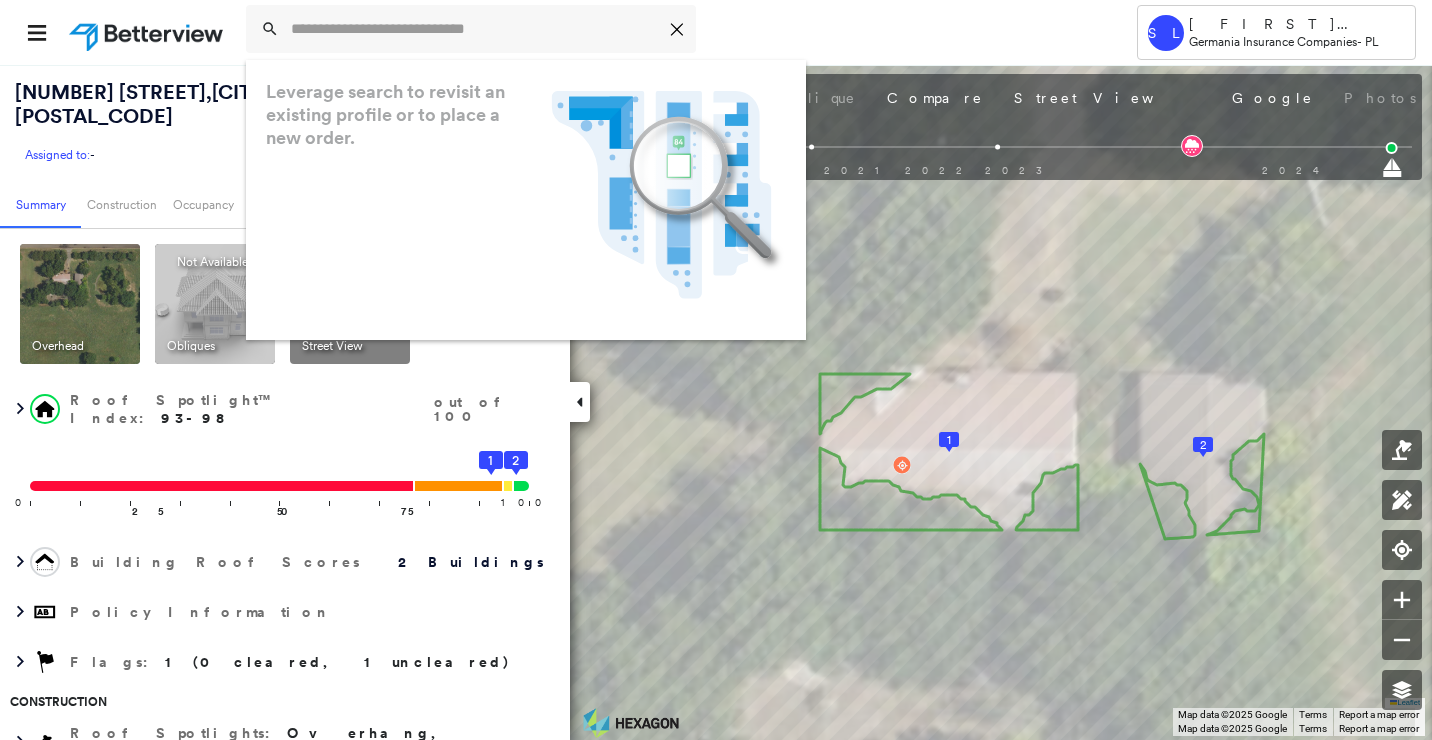 scroll, scrollTop: 0, scrollLeft: 0, axis: both 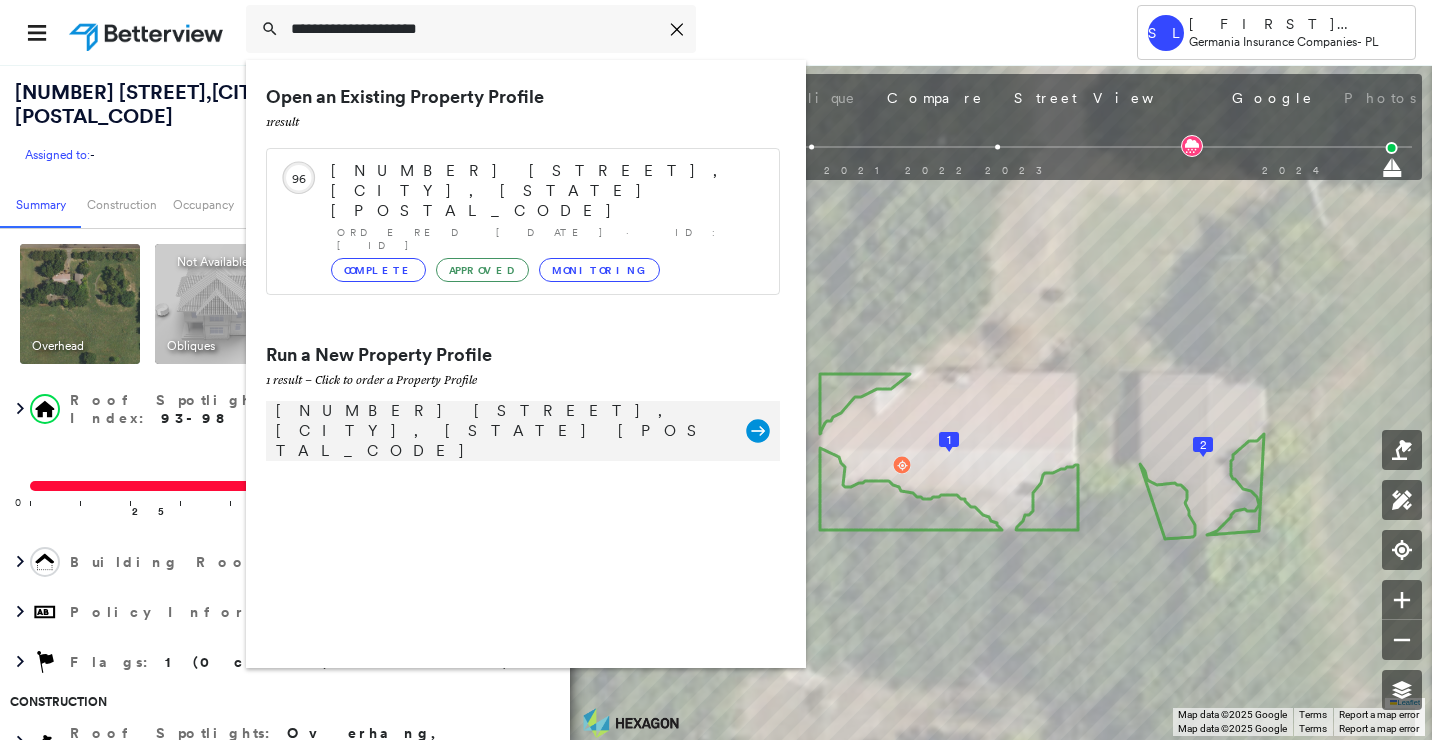 type on "**********" 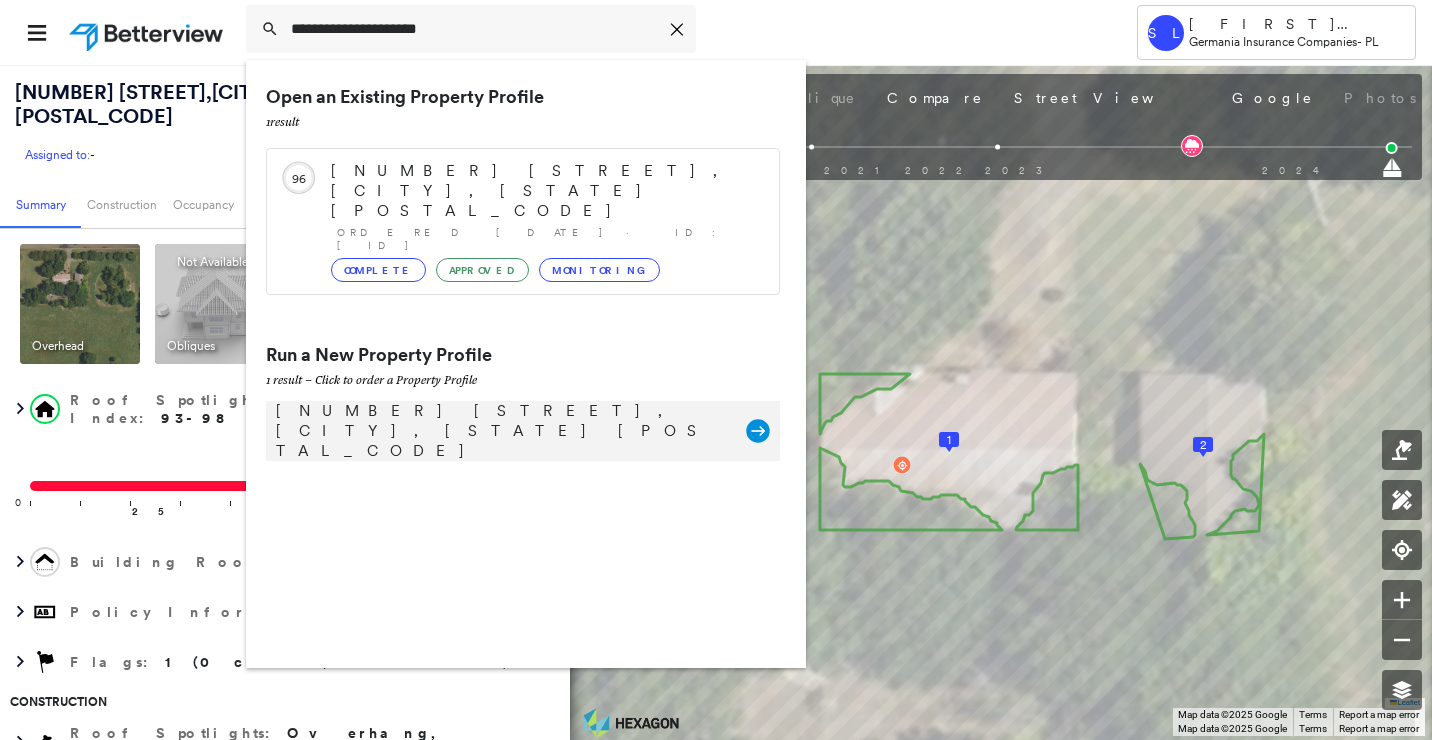 click 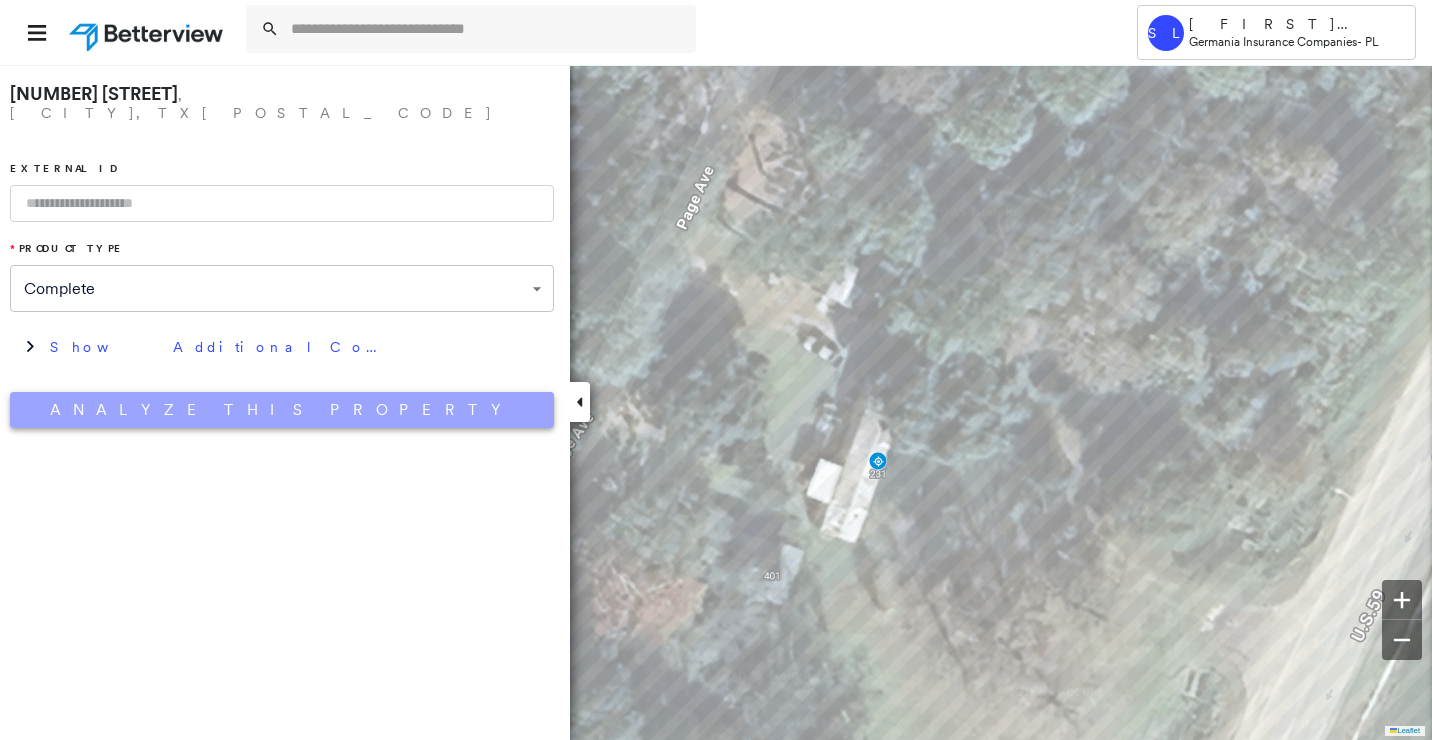 click on "Analyze This Property" at bounding box center (282, 410) 